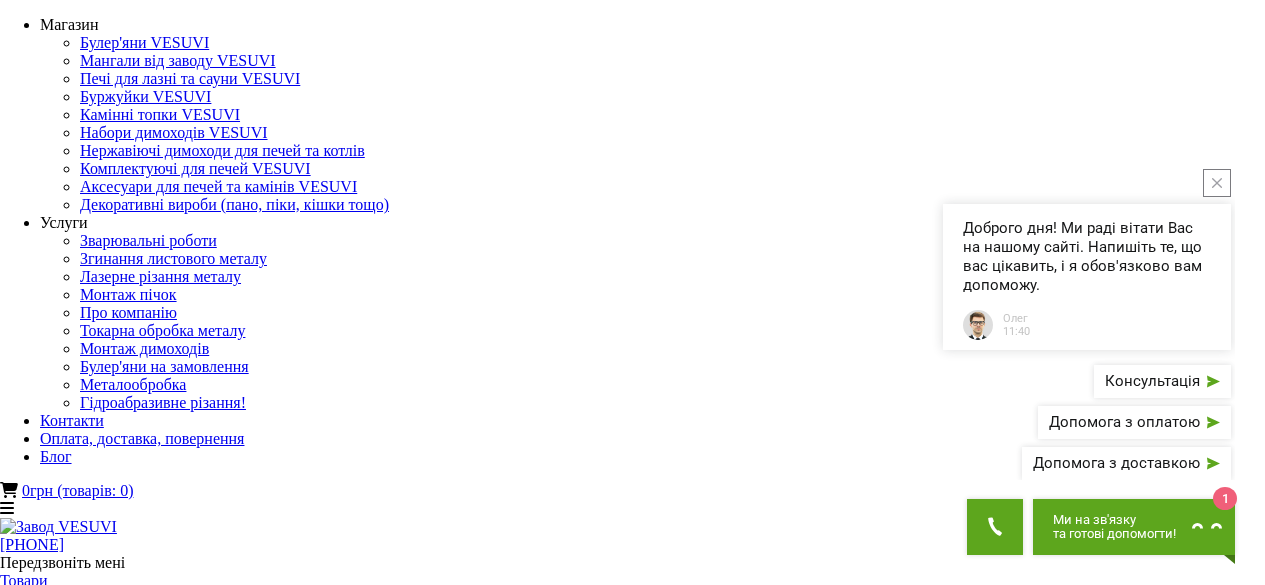 scroll, scrollTop: 0, scrollLeft: 0, axis: both 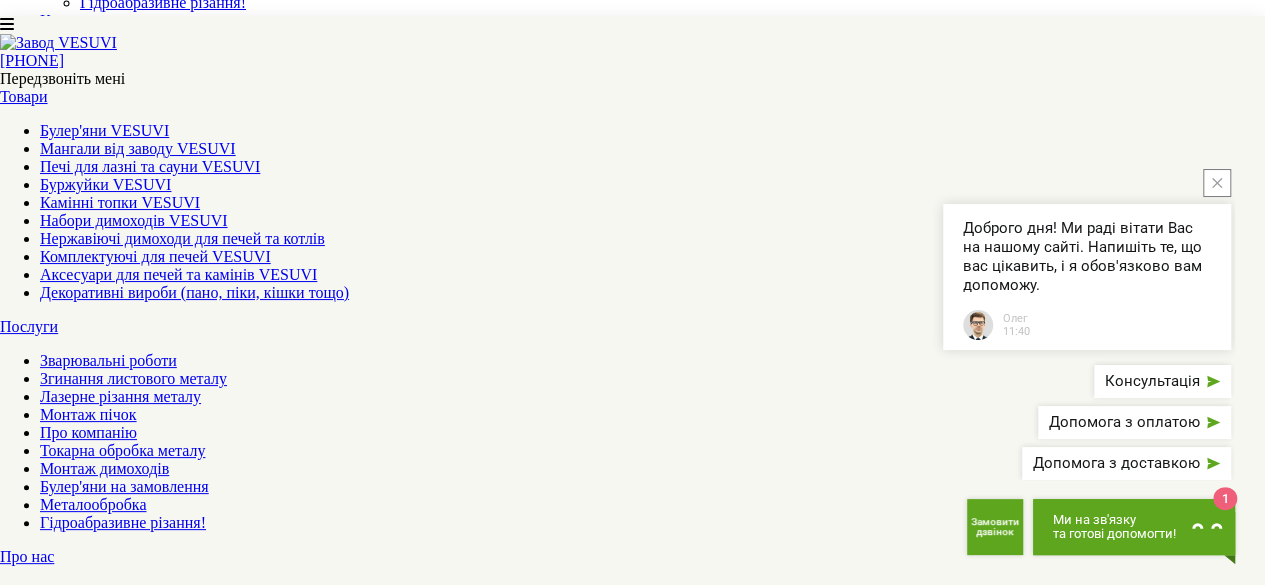 click at bounding box center (13, 16802) 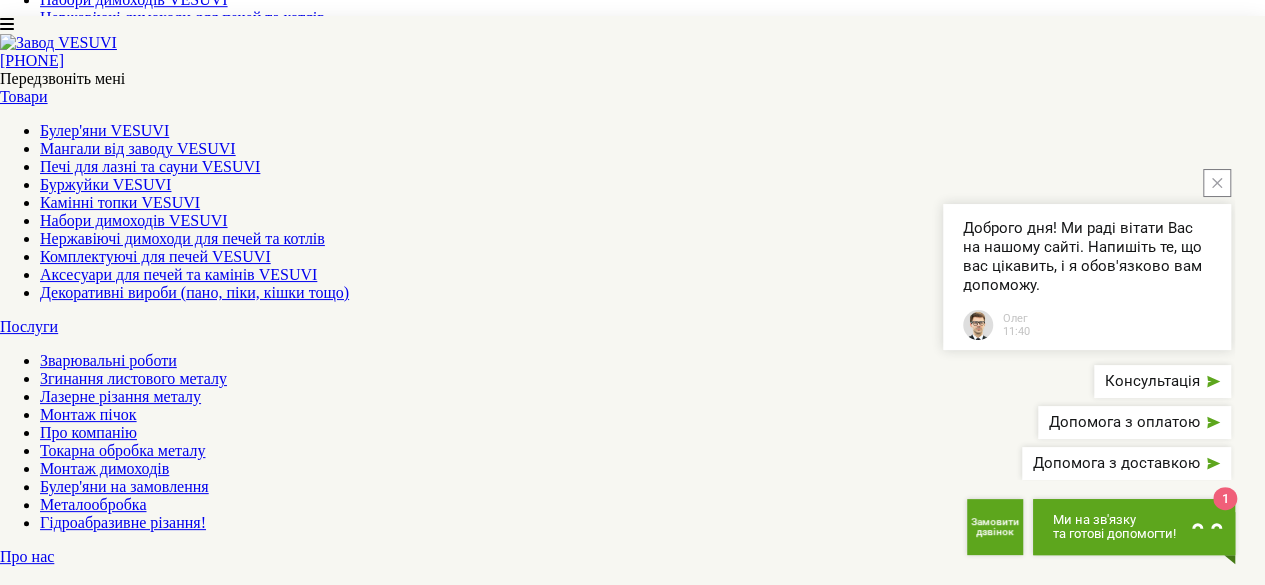 scroll, scrollTop: 700, scrollLeft: 0, axis: vertical 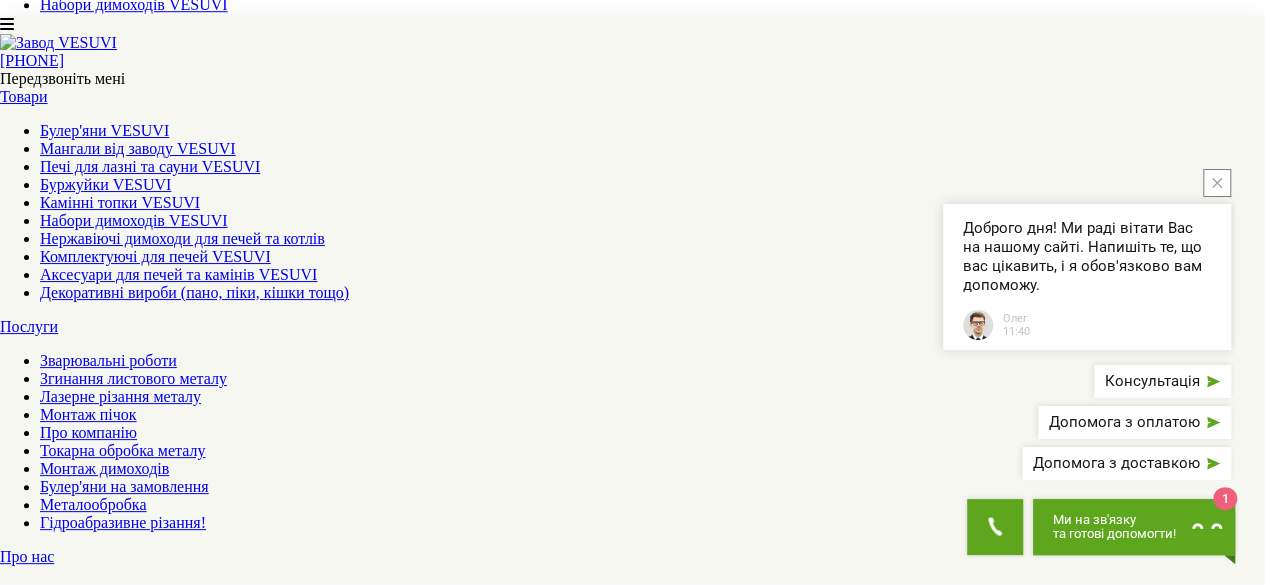 click at bounding box center [633, 4412] 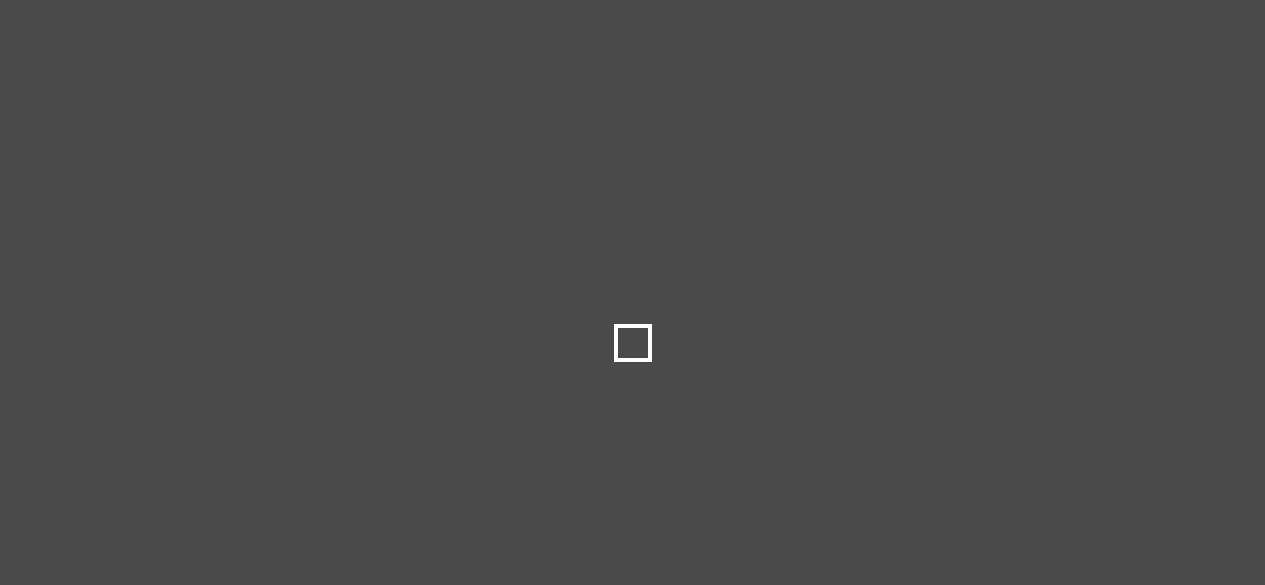 scroll, scrollTop: 0, scrollLeft: 0, axis: both 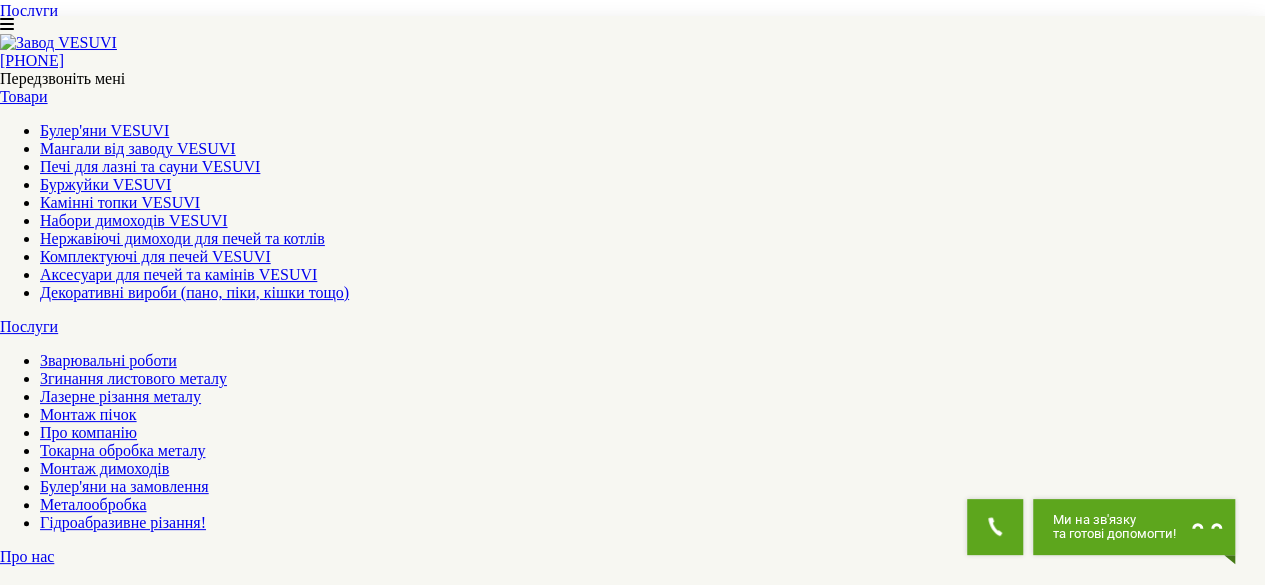 click at bounding box center [633, 6078] 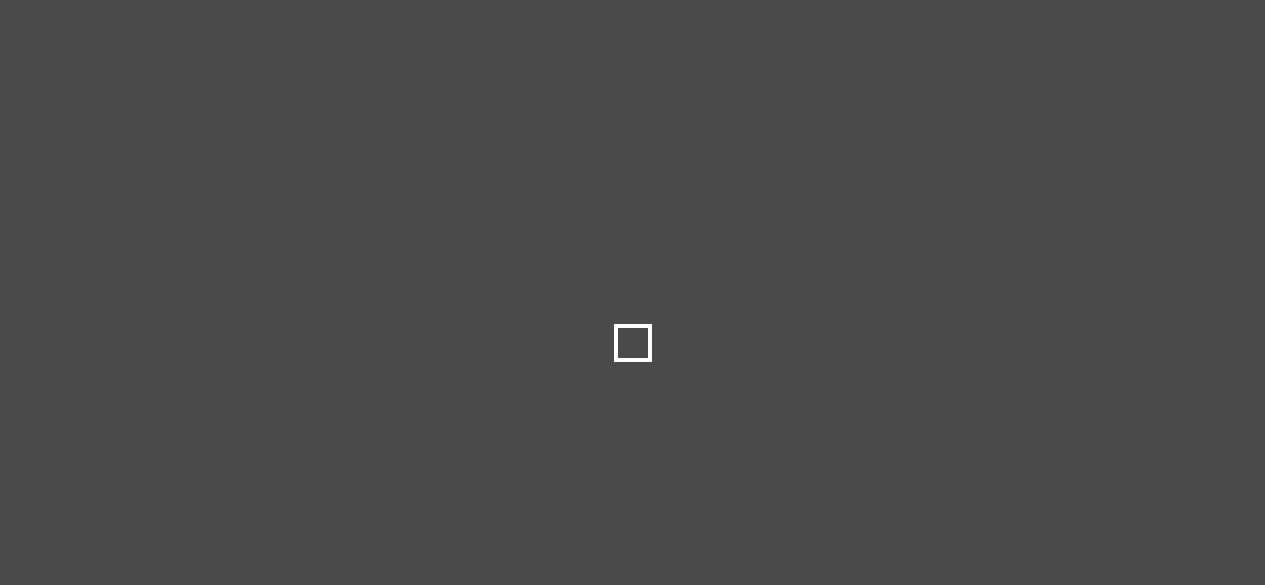 scroll, scrollTop: 0, scrollLeft: 0, axis: both 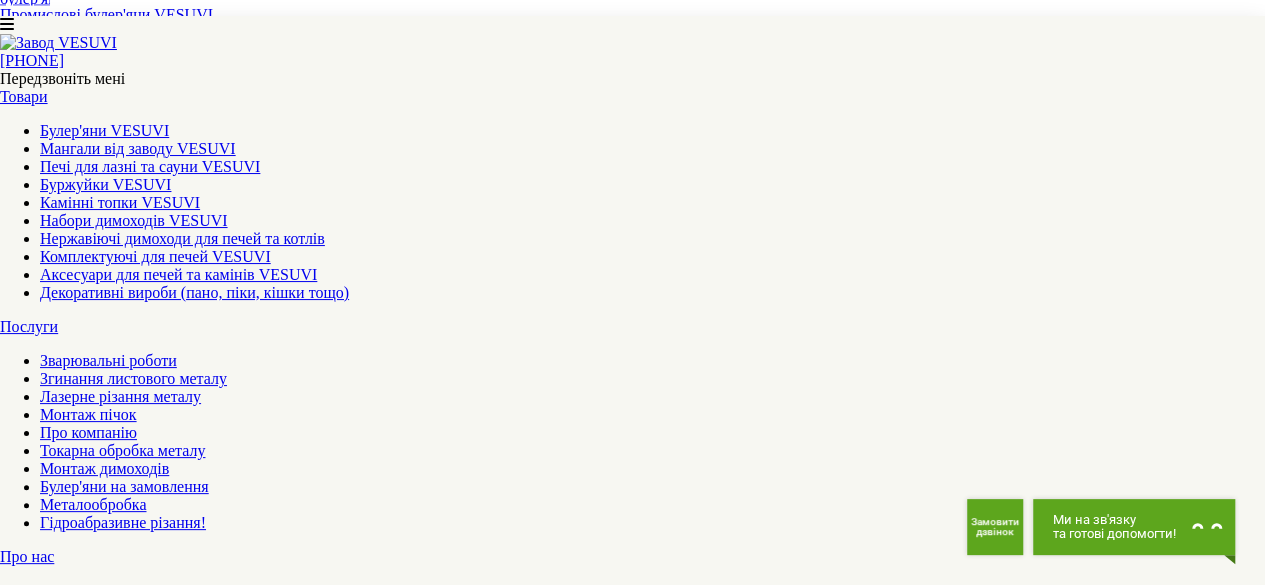 click at bounding box center (633, 12589) 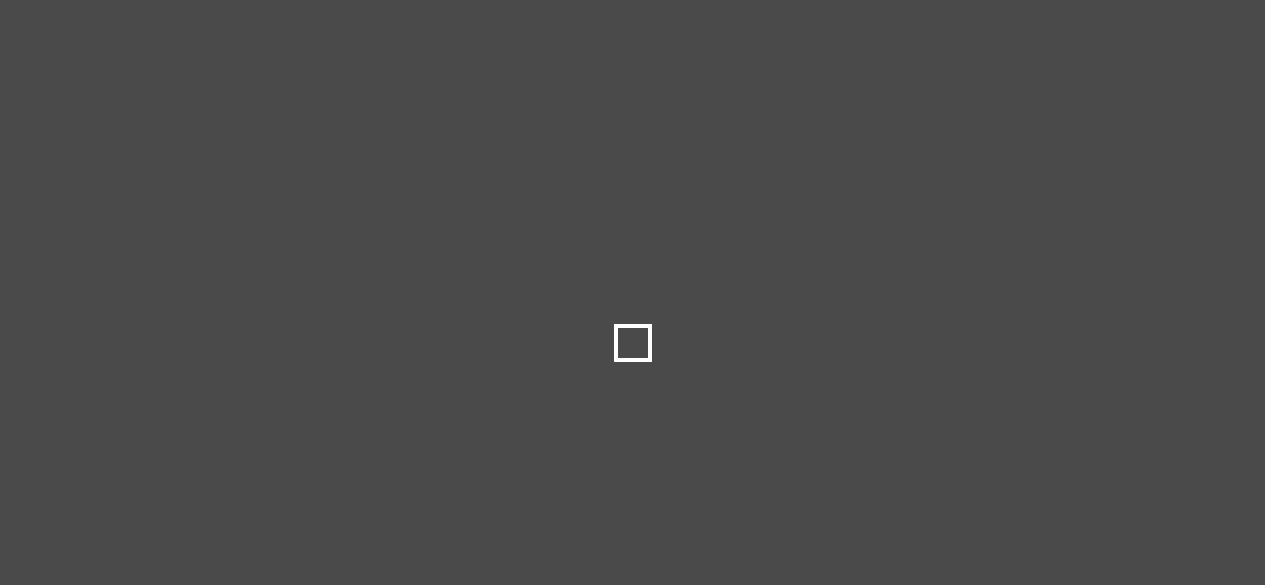scroll, scrollTop: 0, scrollLeft: 0, axis: both 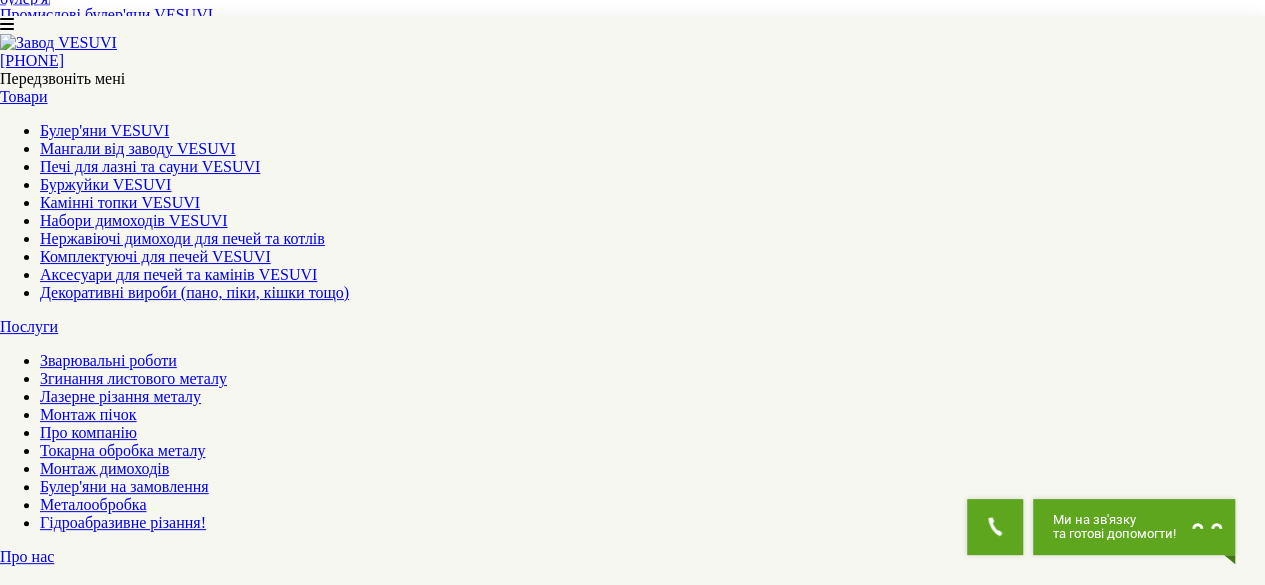 click on "2" at bounding box center (44, 13335) 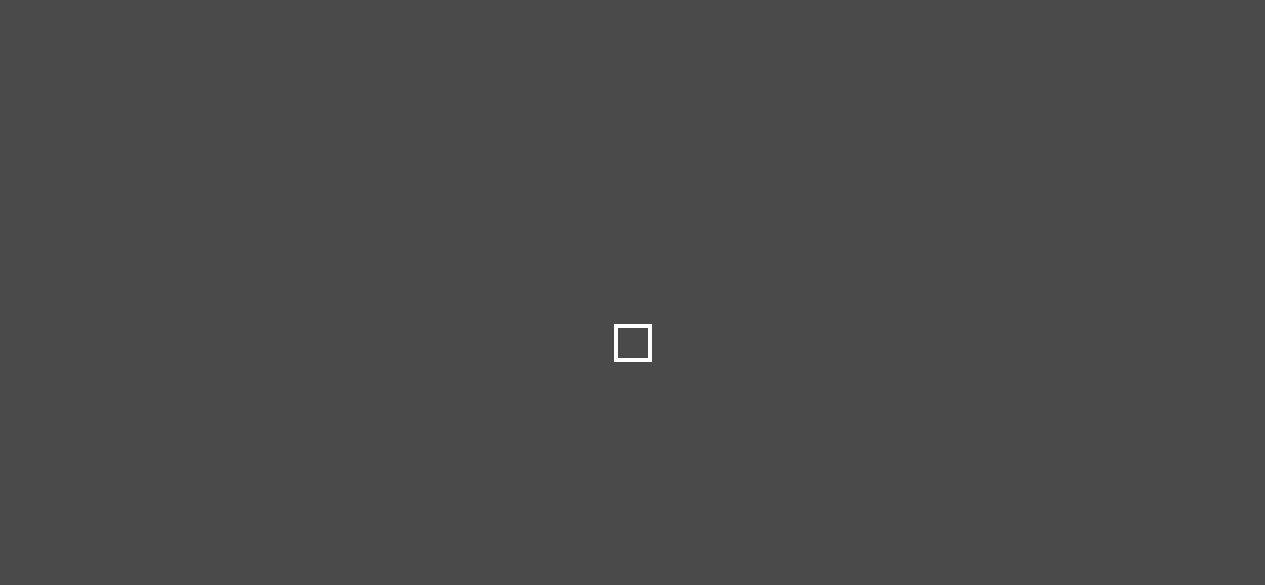 scroll, scrollTop: 0, scrollLeft: 0, axis: both 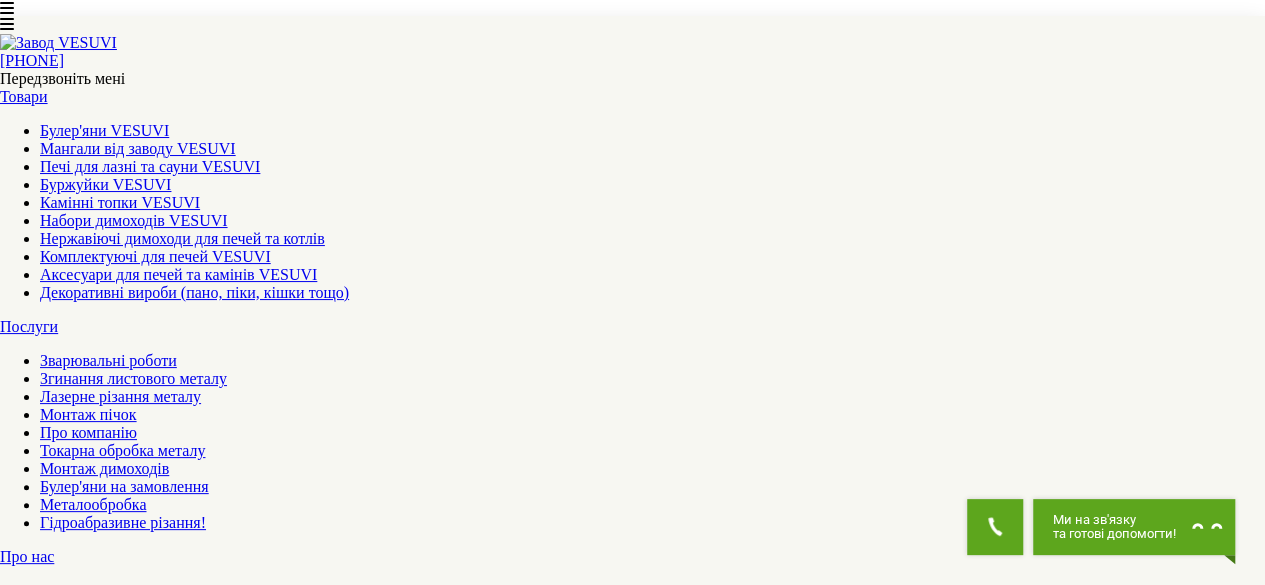 click at bounding box center (633, 2864) 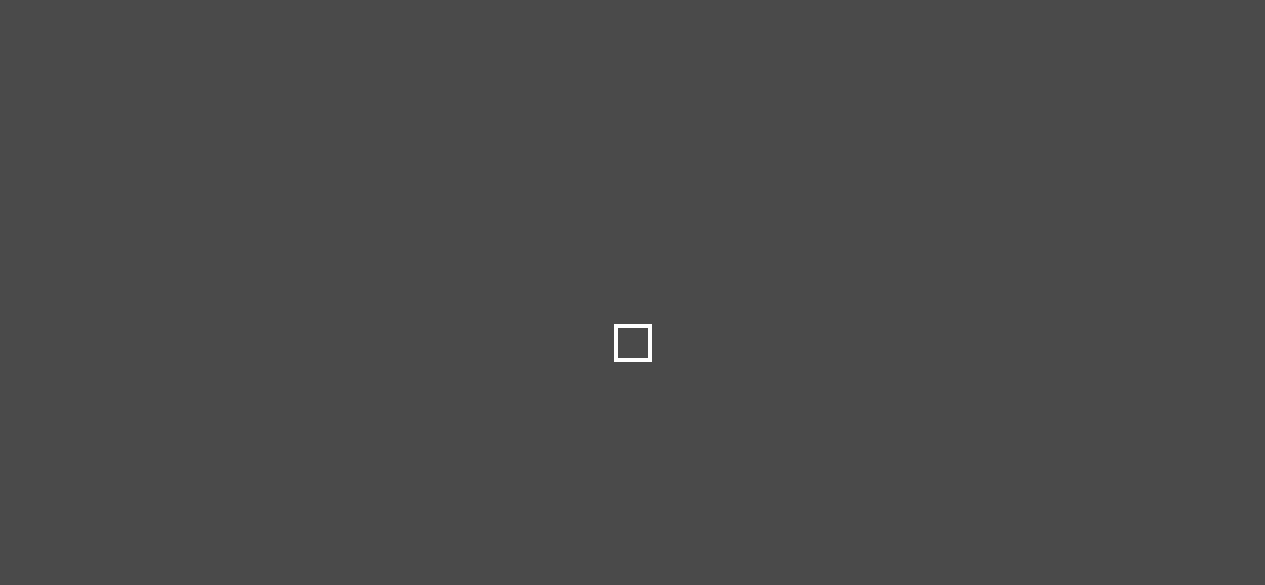 scroll, scrollTop: 0, scrollLeft: 0, axis: both 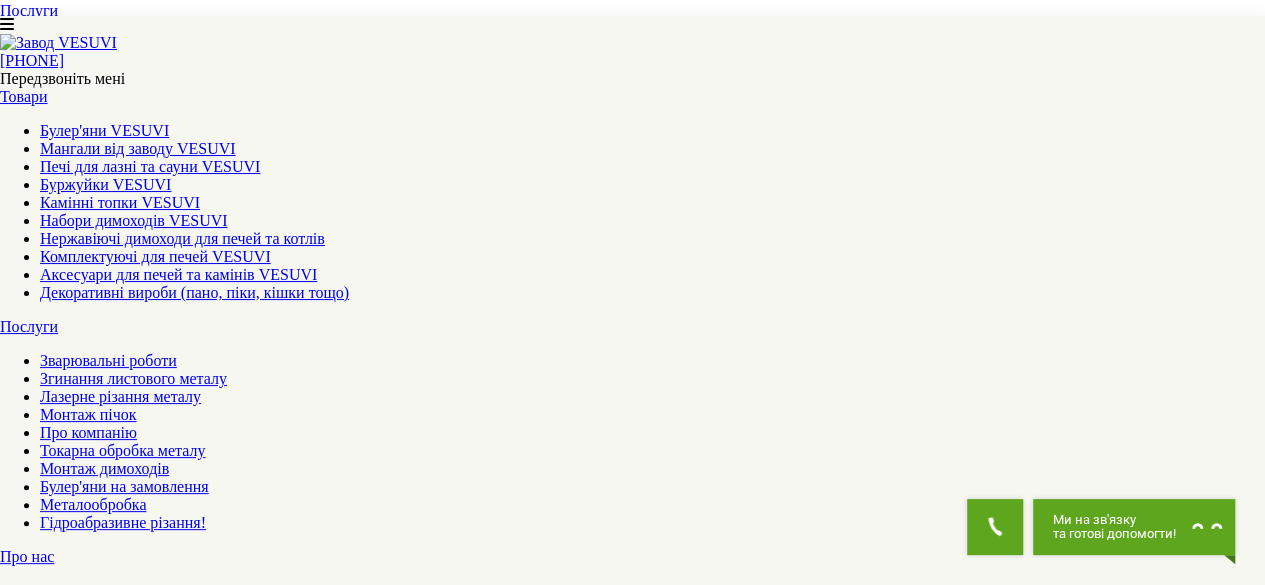 click at bounding box center (633, 5249) 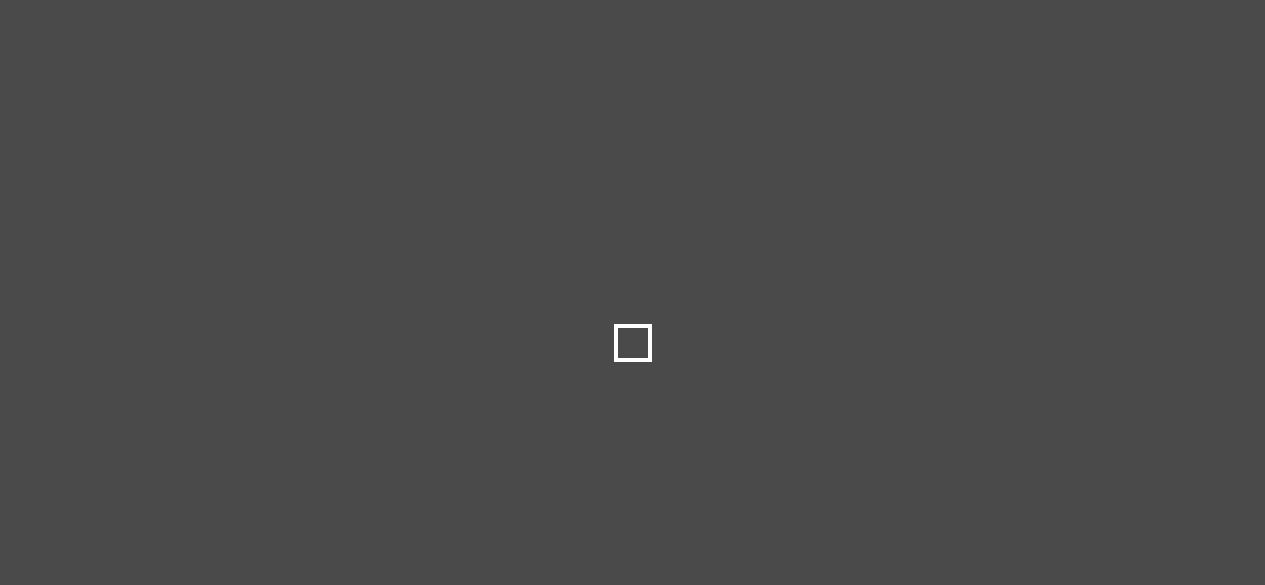 scroll, scrollTop: 0, scrollLeft: 0, axis: both 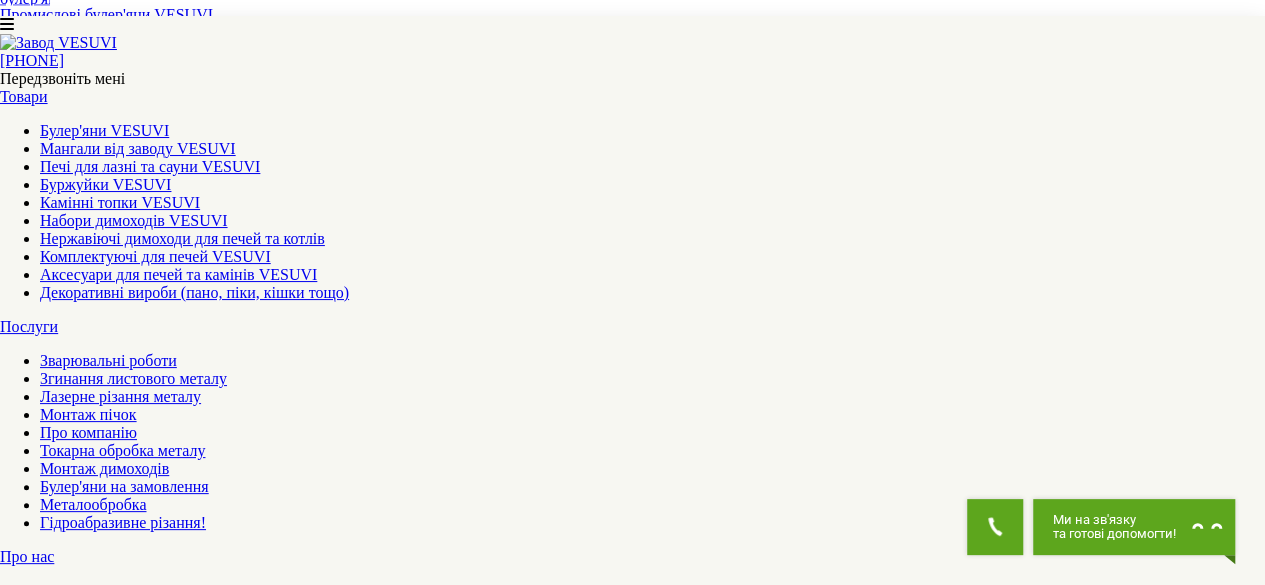 click on "2" at bounding box center [44, 13335] 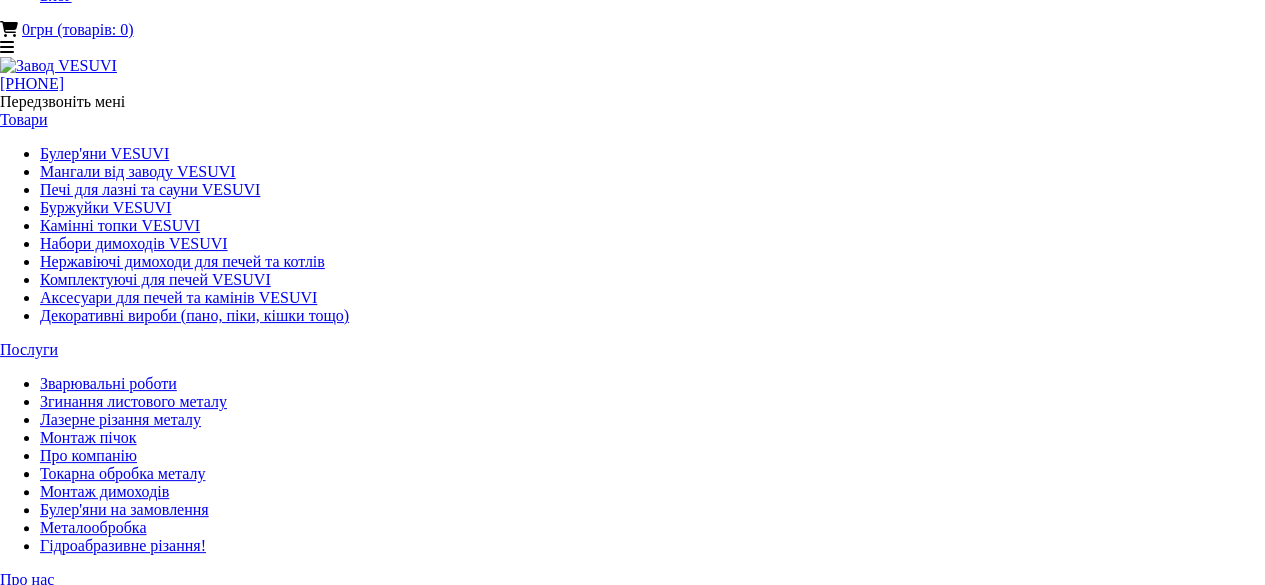 scroll, scrollTop: 0, scrollLeft: 0, axis: both 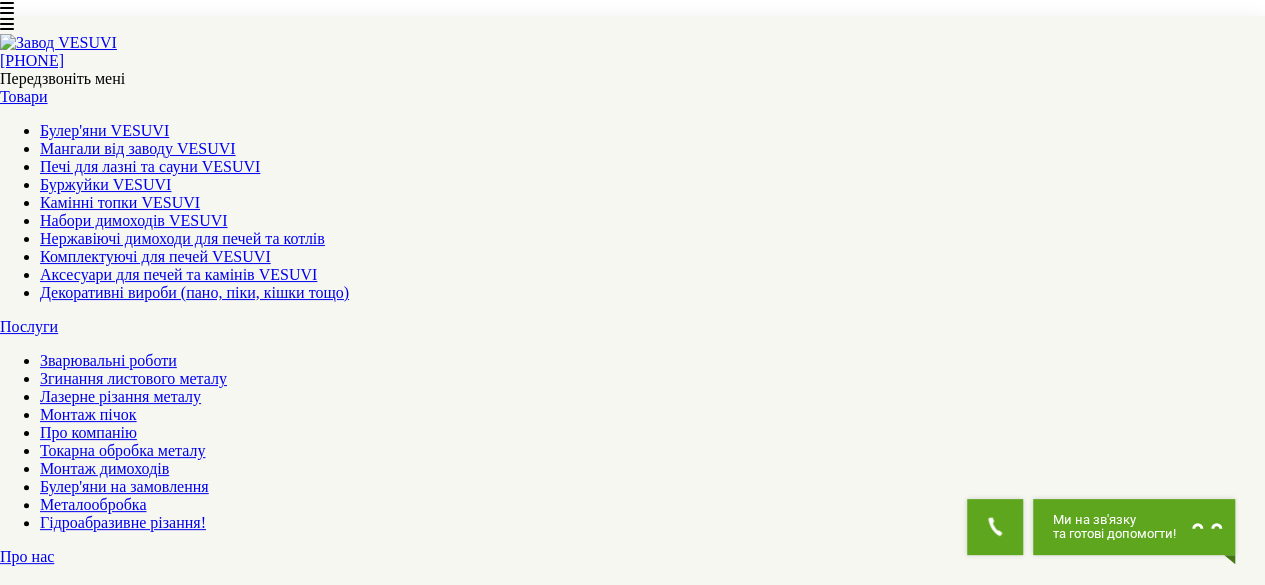 type on "*****" 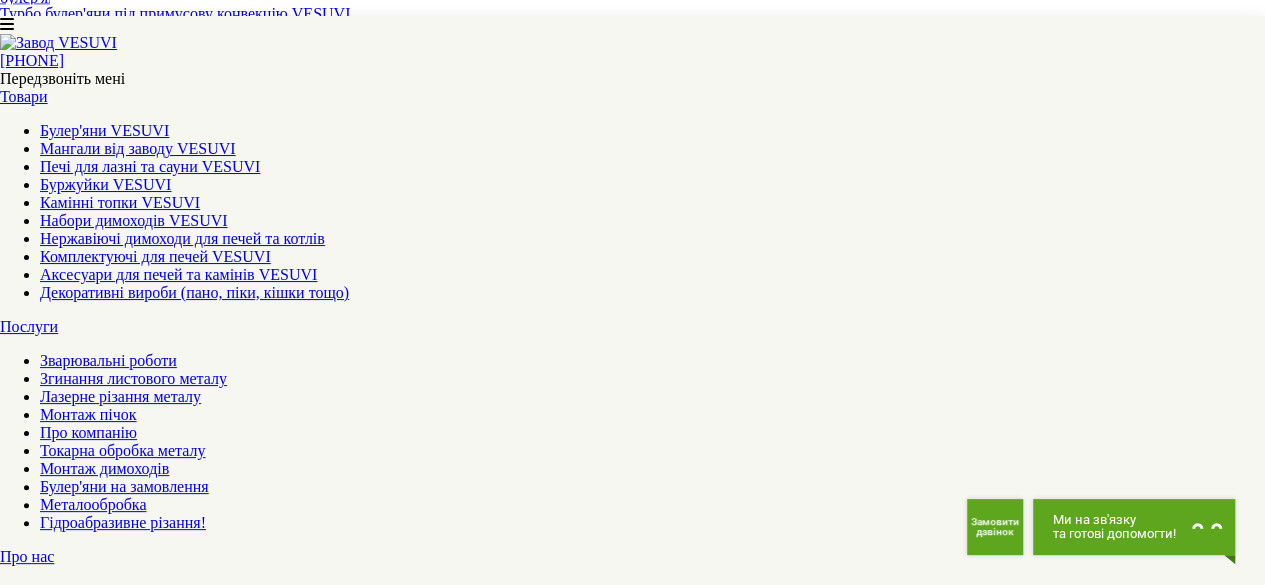 scroll, scrollTop: 2130, scrollLeft: 0, axis: vertical 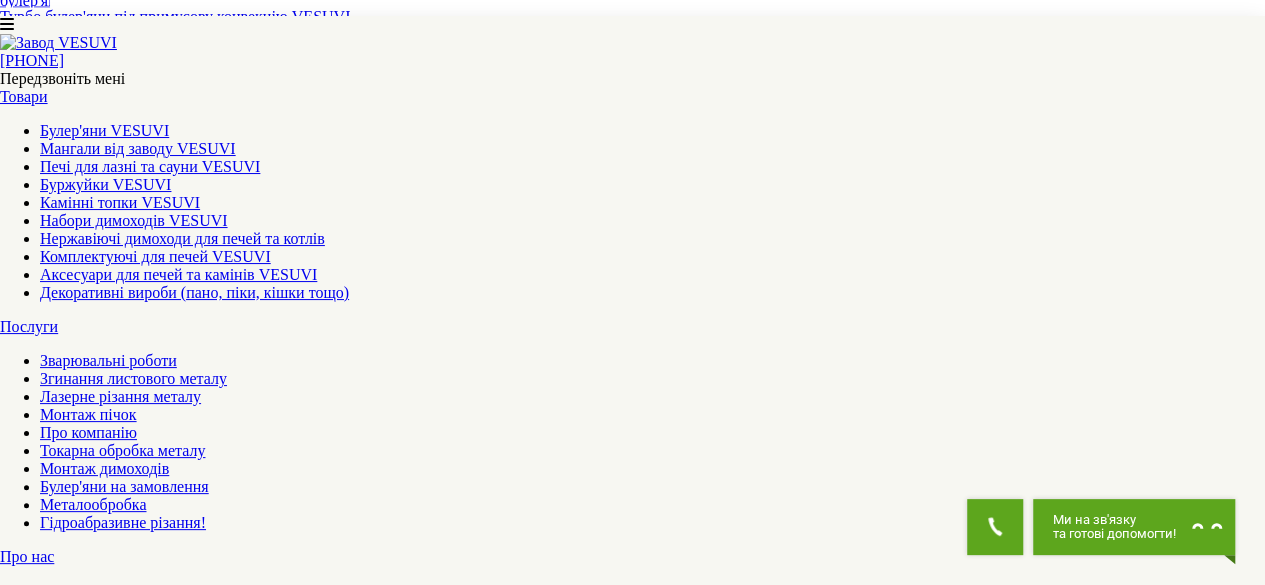 click at bounding box center (633, 10947) 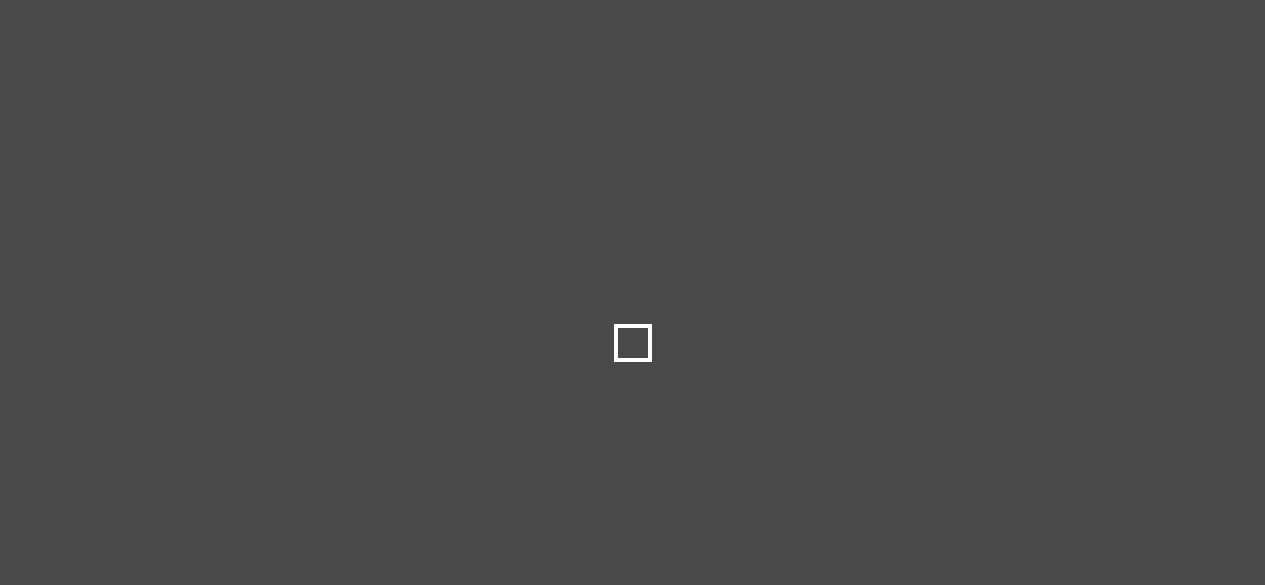 scroll, scrollTop: 0, scrollLeft: 0, axis: both 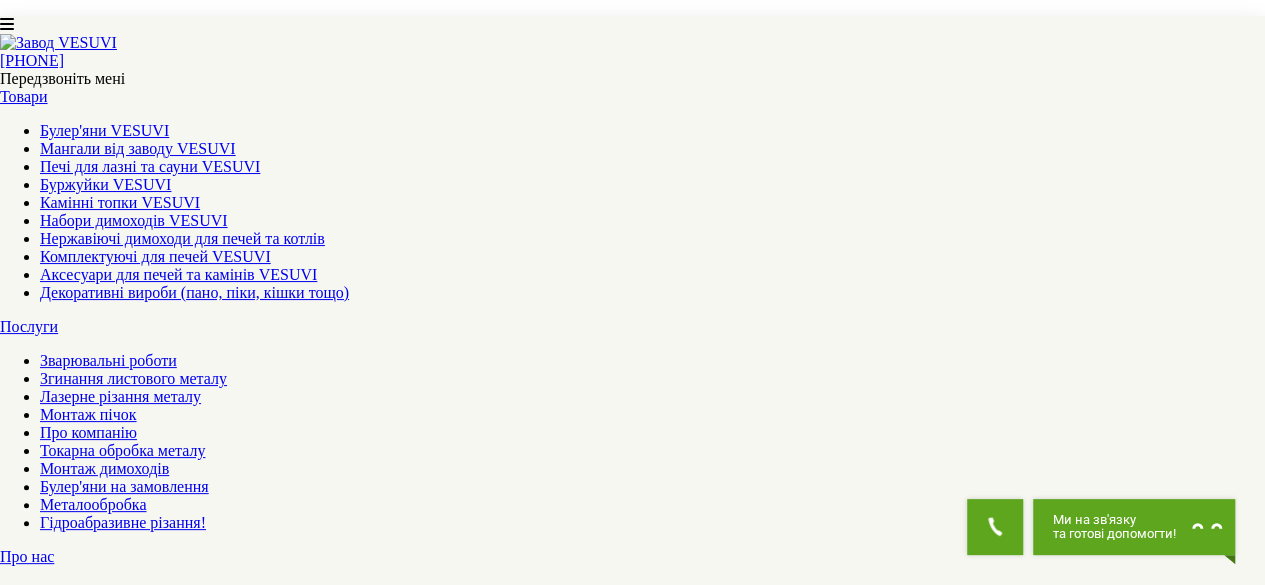 click on "3" at bounding box center [44, 13313] 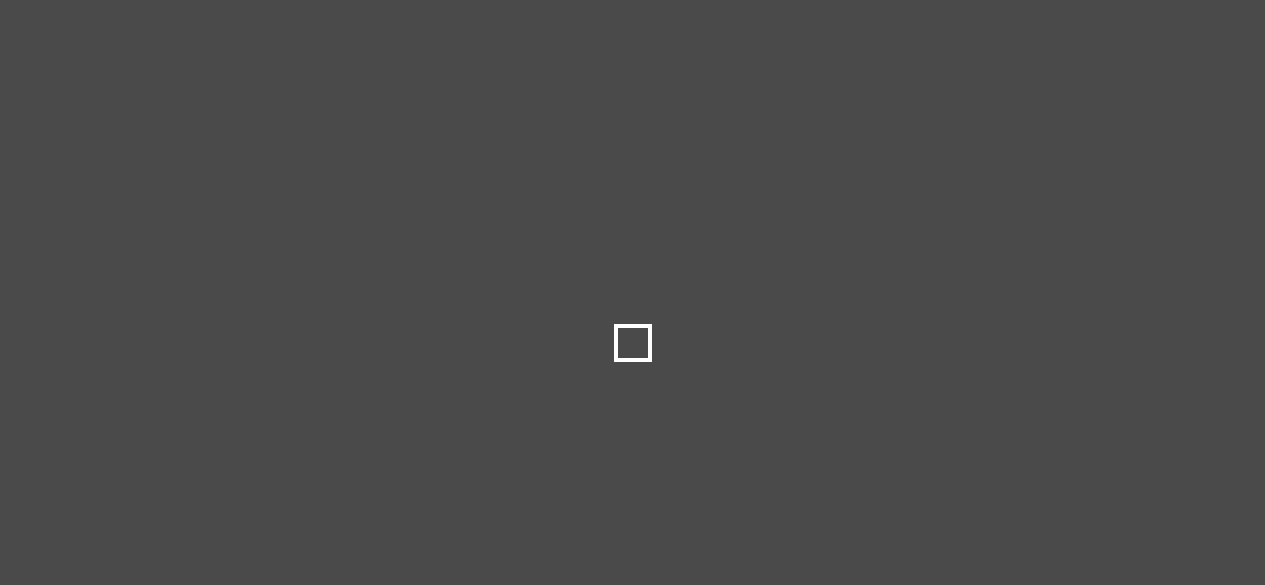 scroll, scrollTop: 0, scrollLeft: 0, axis: both 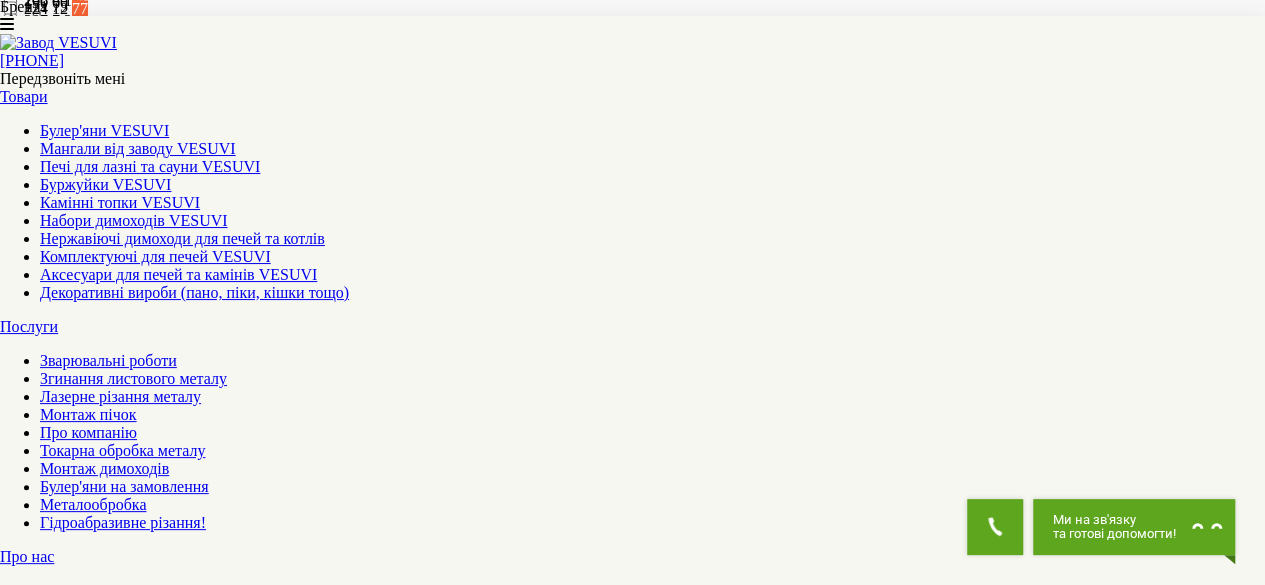 click at bounding box center (633, 9539) 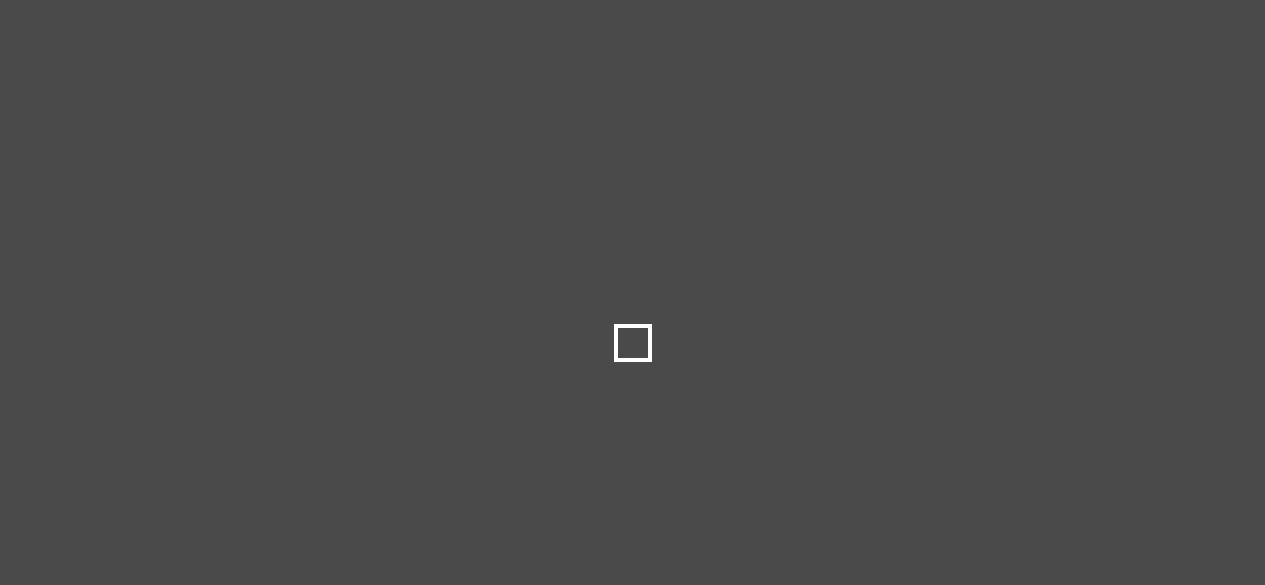 scroll, scrollTop: 0, scrollLeft: 0, axis: both 